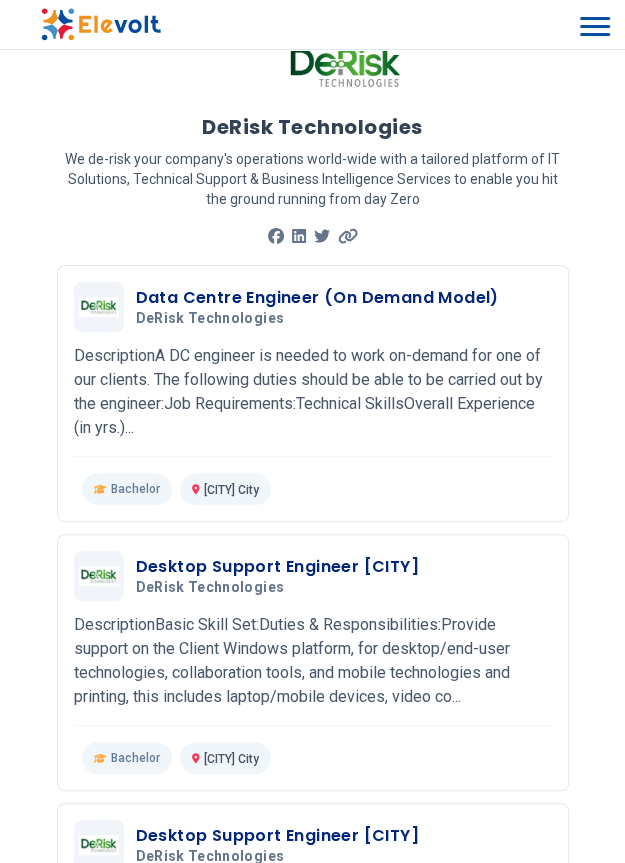 scroll, scrollTop: 73, scrollLeft: 0, axis: vertical 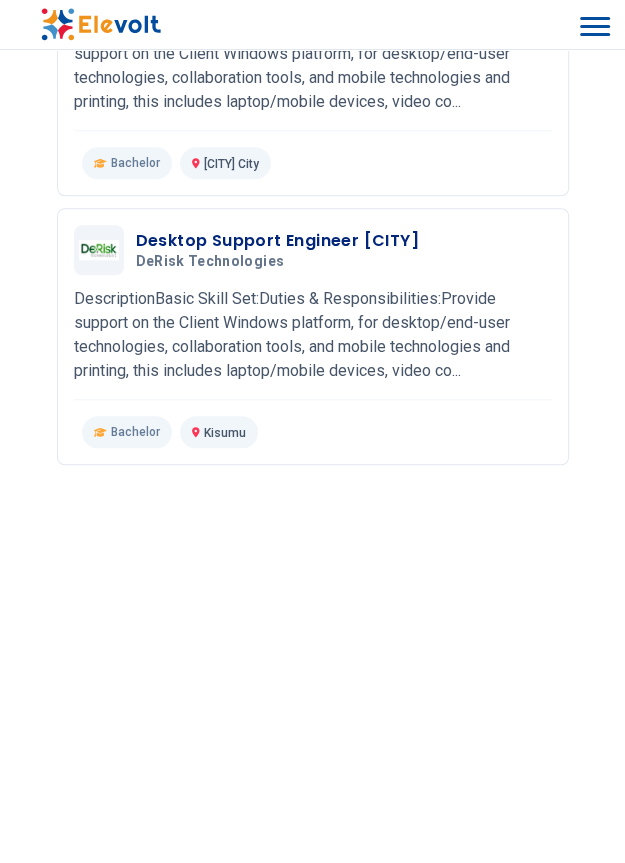 click on "Desktop Support Engineer   Kisumu" at bounding box center [277, 241] 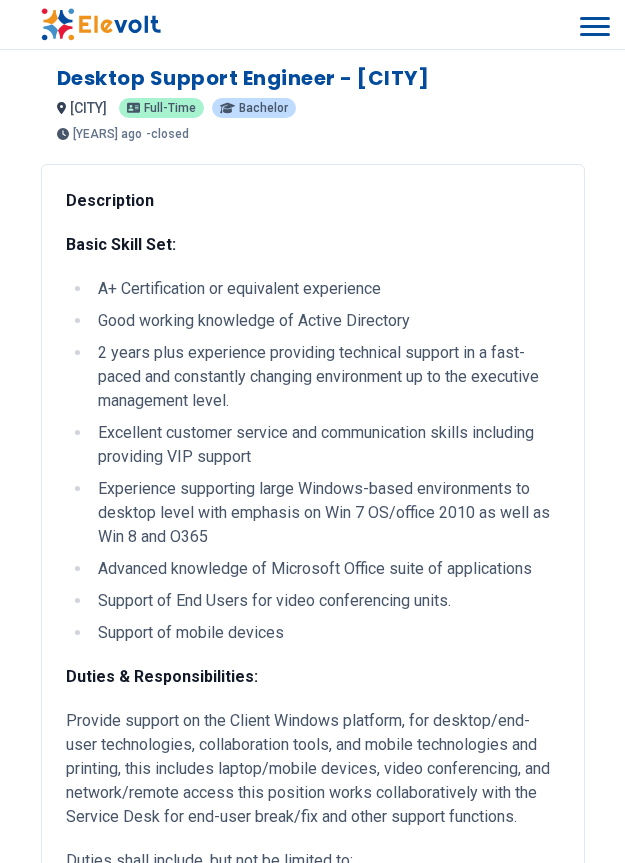 scroll, scrollTop: 0, scrollLeft: 0, axis: both 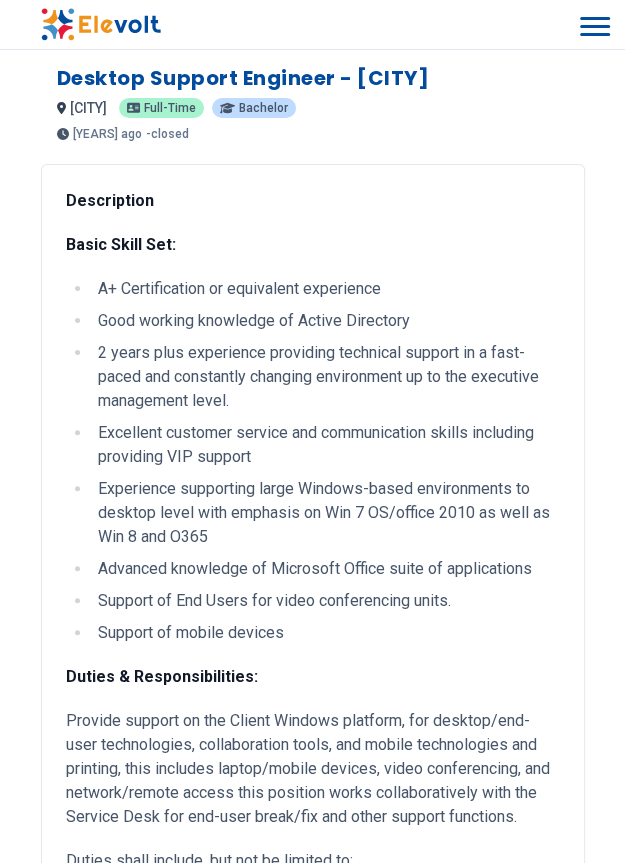click at bounding box center (595, 26) 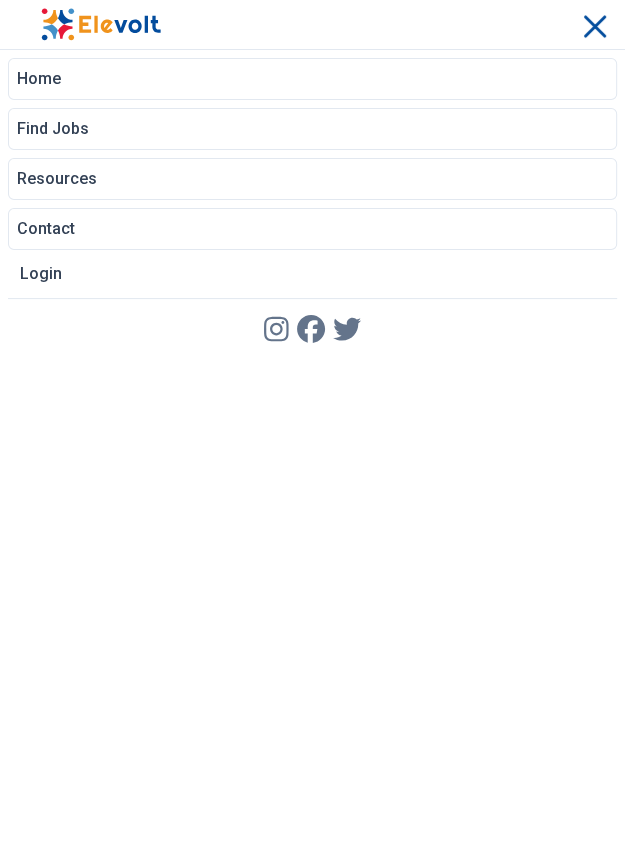 click on "Login" at bounding box center (312, 274) 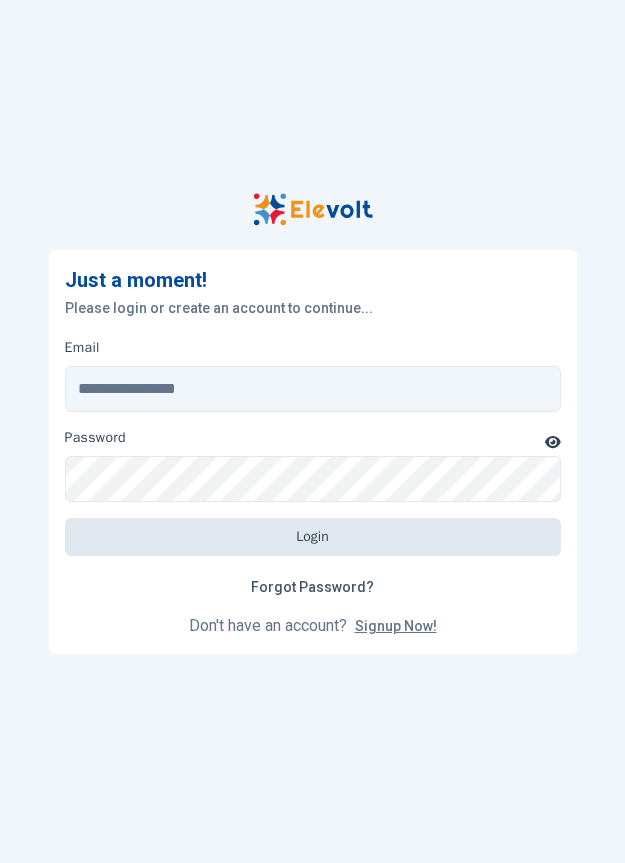 scroll, scrollTop: 0, scrollLeft: 0, axis: both 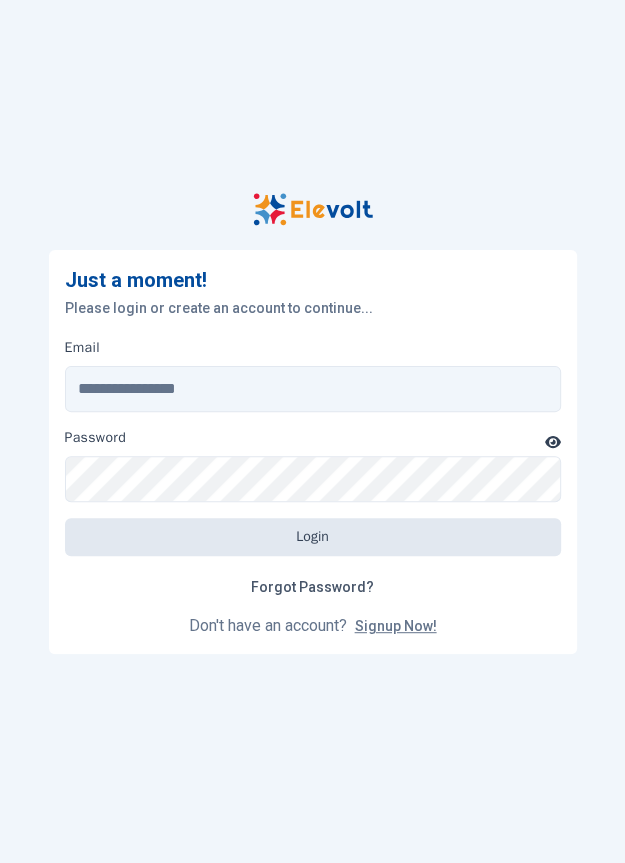 click on "Signup Now!" at bounding box center (396, 626) 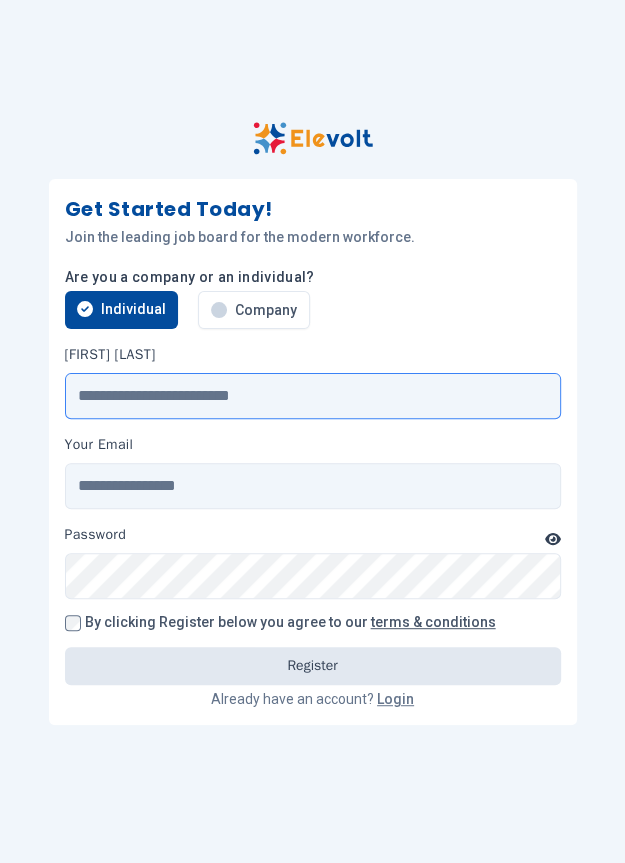 click on "Full Name" at bounding box center (313, 396) 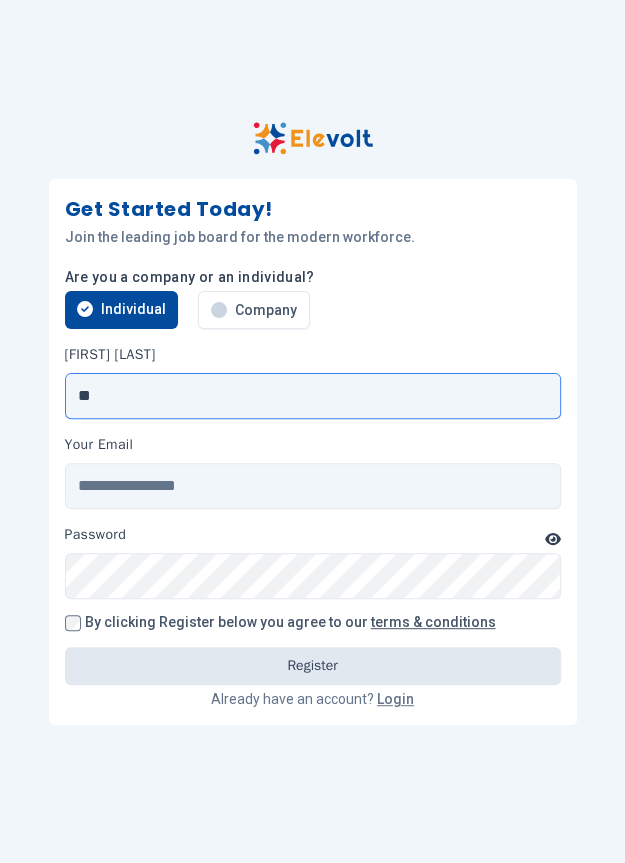 type on "**********" 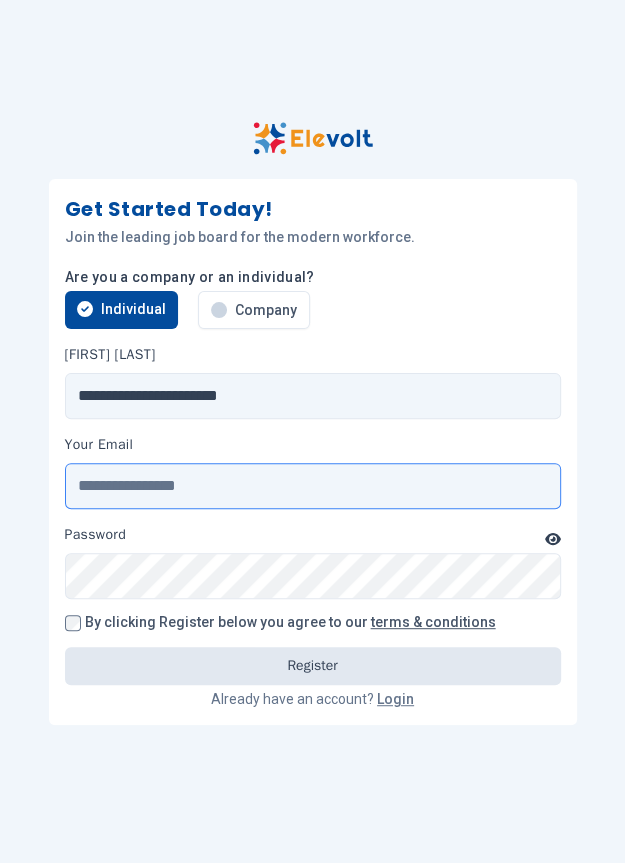click on "Your Email" at bounding box center (313, 486) 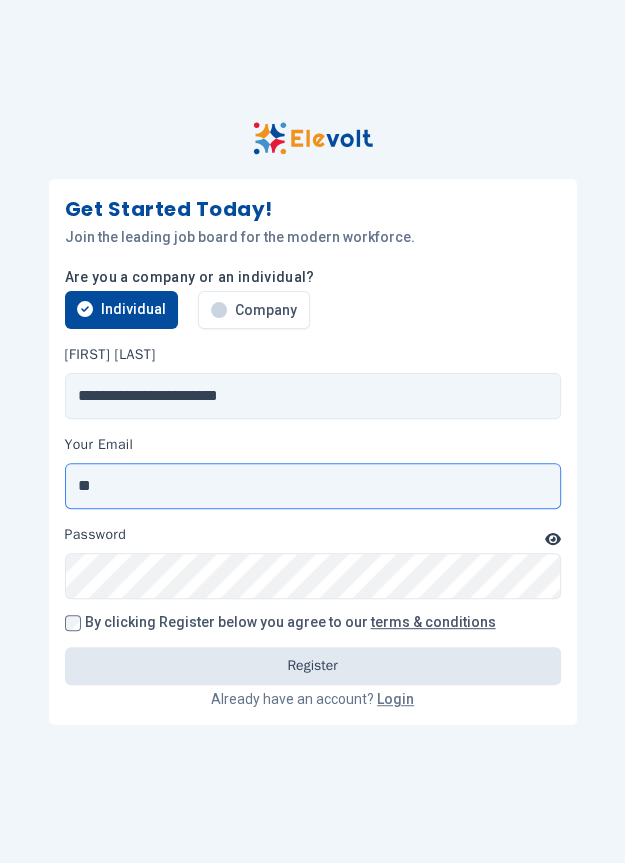 type on "*" 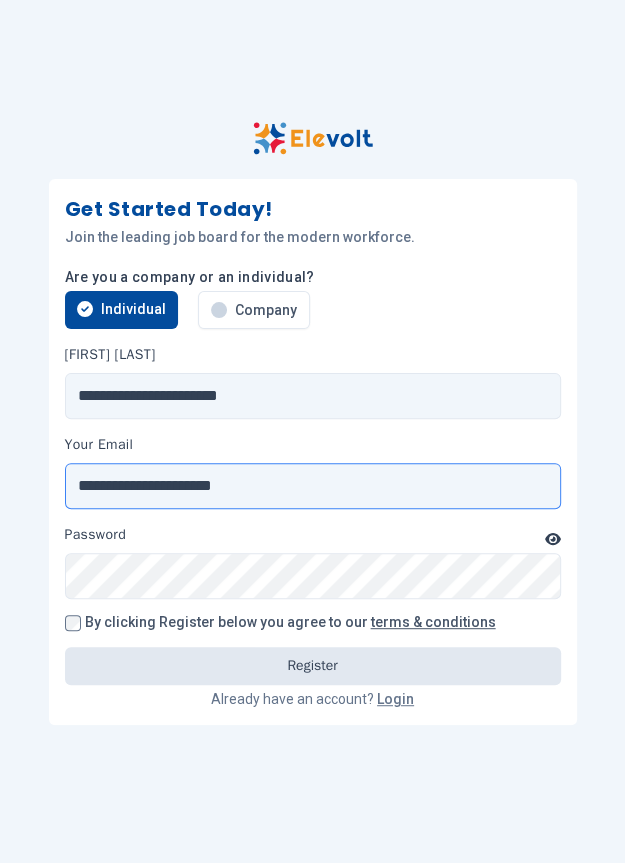 type on "**********" 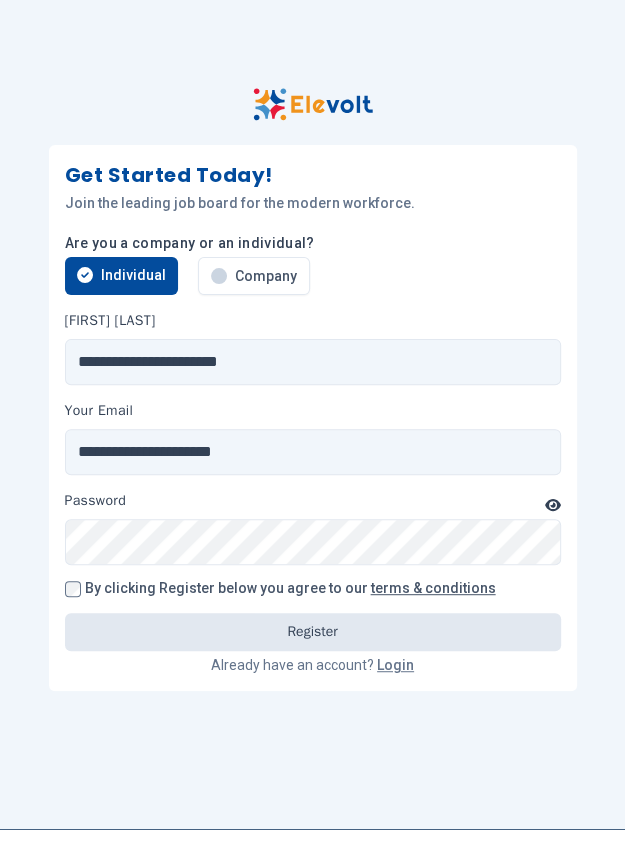 click 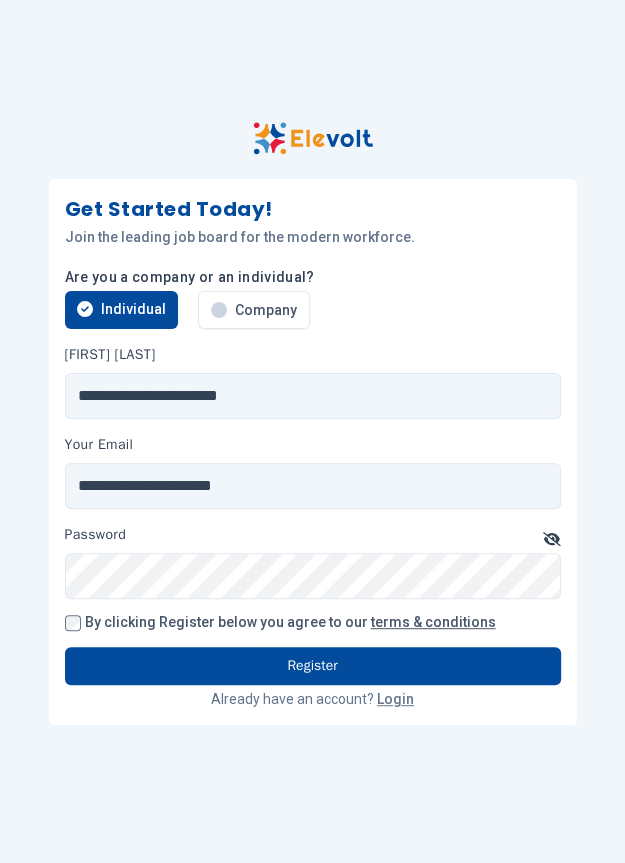click on "Register" at bounding box center [313, 666] 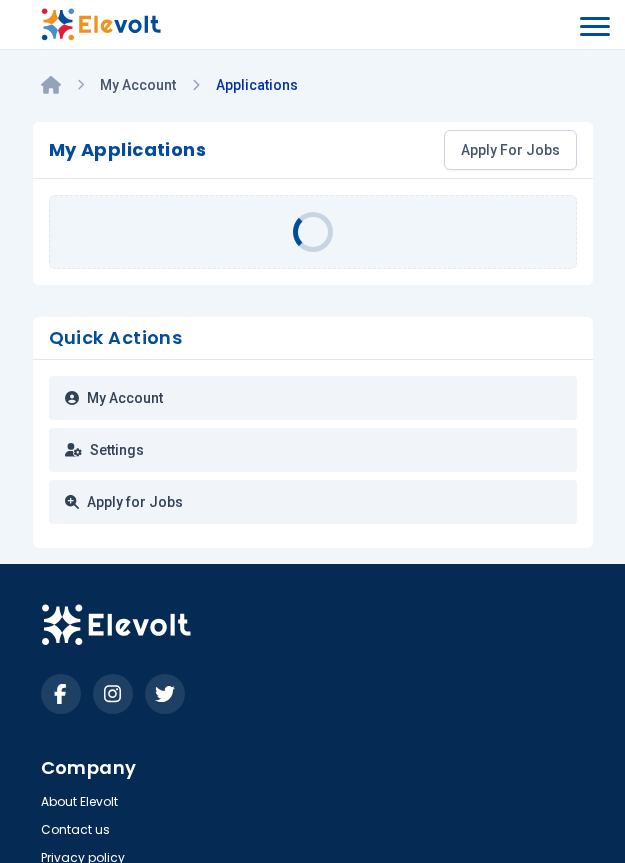 scroll, scrollTop: 0, scrollLeft: 0, axis: both 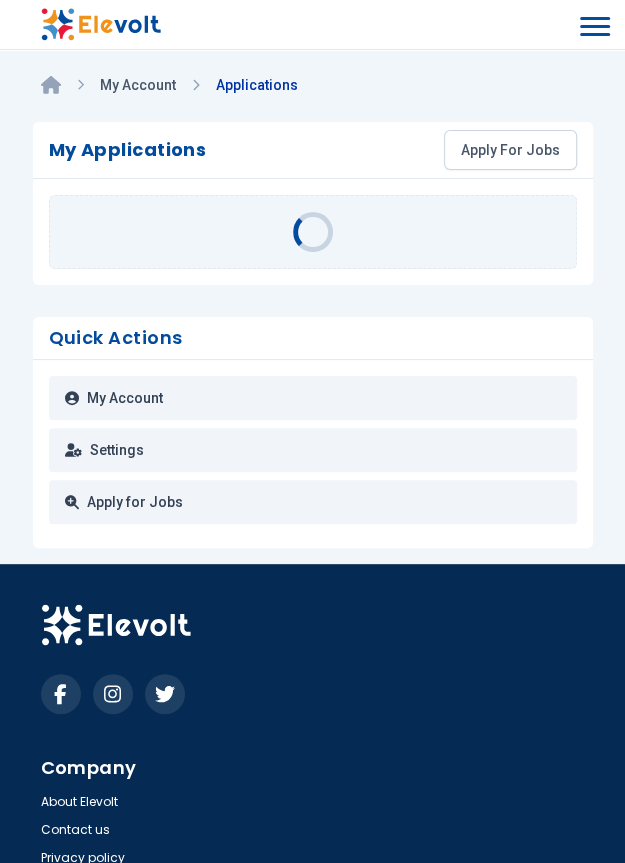 click on "My Account" at bounding box center [313, 398] 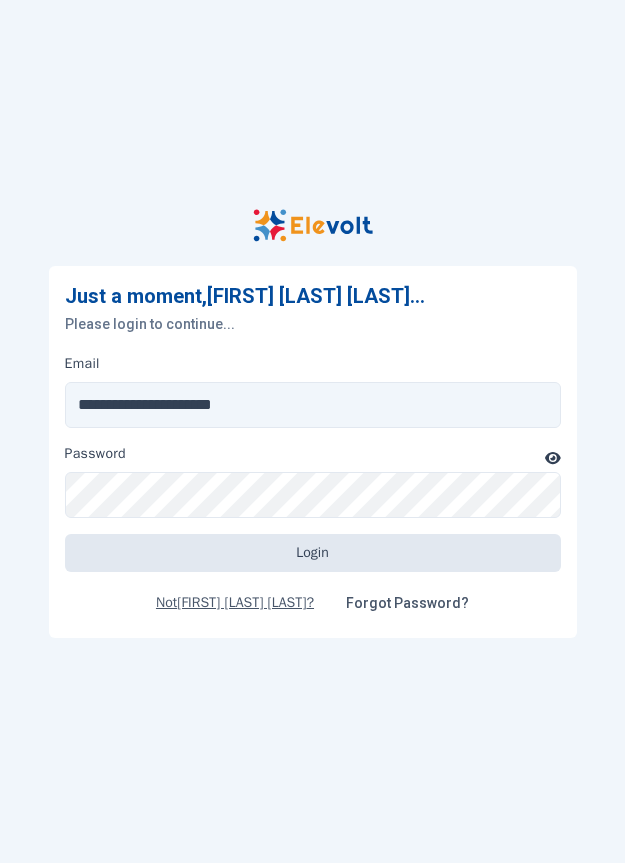 scroll, scrollTop: 0, scrollLeft: 0, axis: both 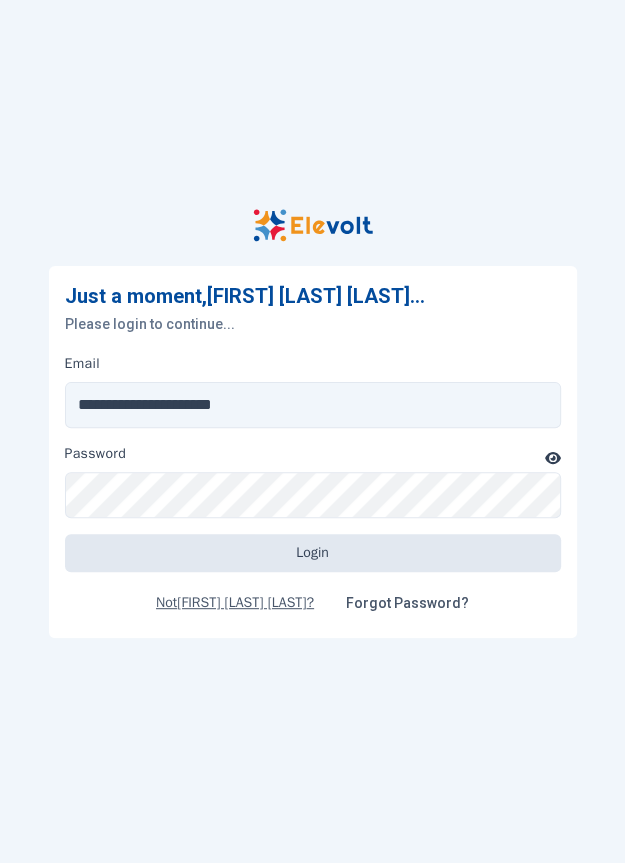 click on "Login" at bounding box center [313, 553] 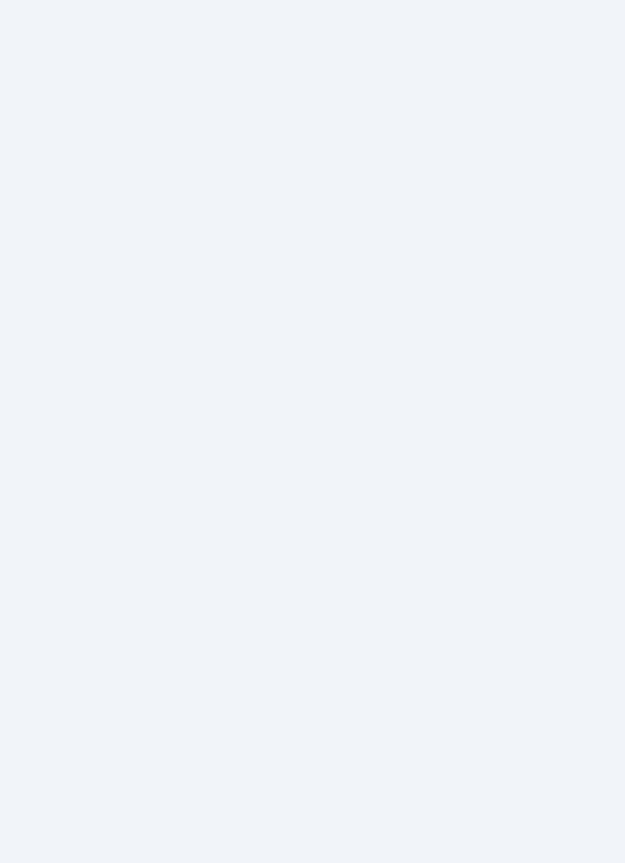 scroll, scrollTop: 0, scrollLeft: 0, axis: both 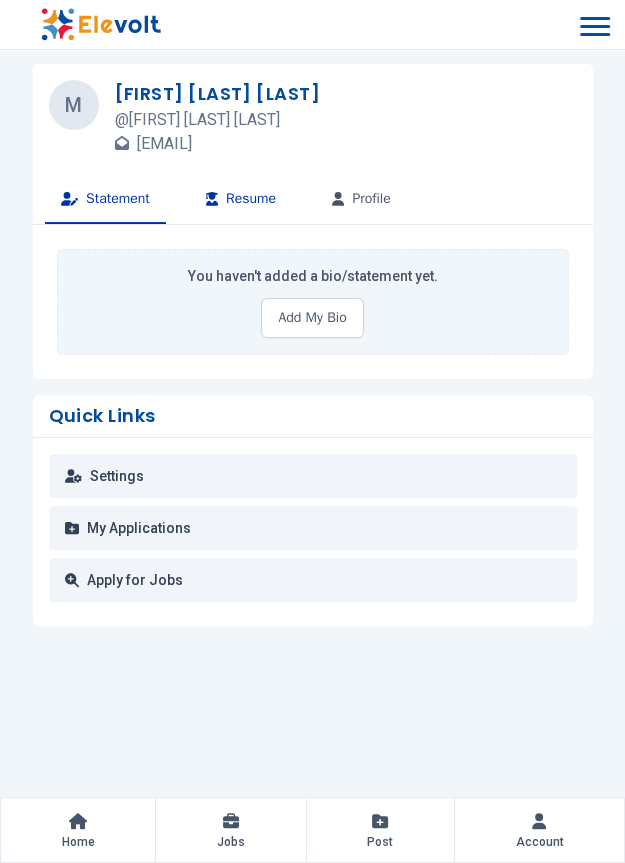 click on "Resume" at bounding box center [241, 200] 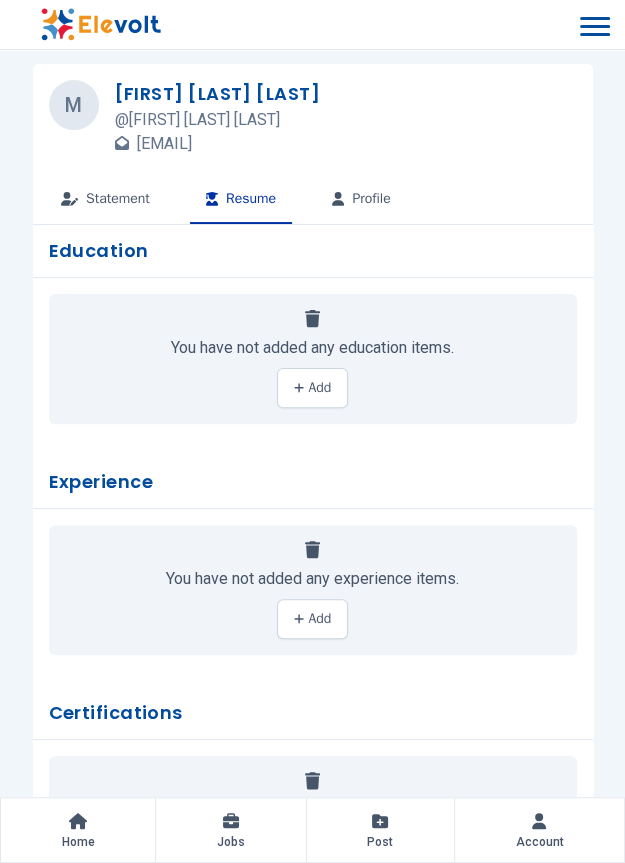 click on "Add" at bounding box center (312, 388) 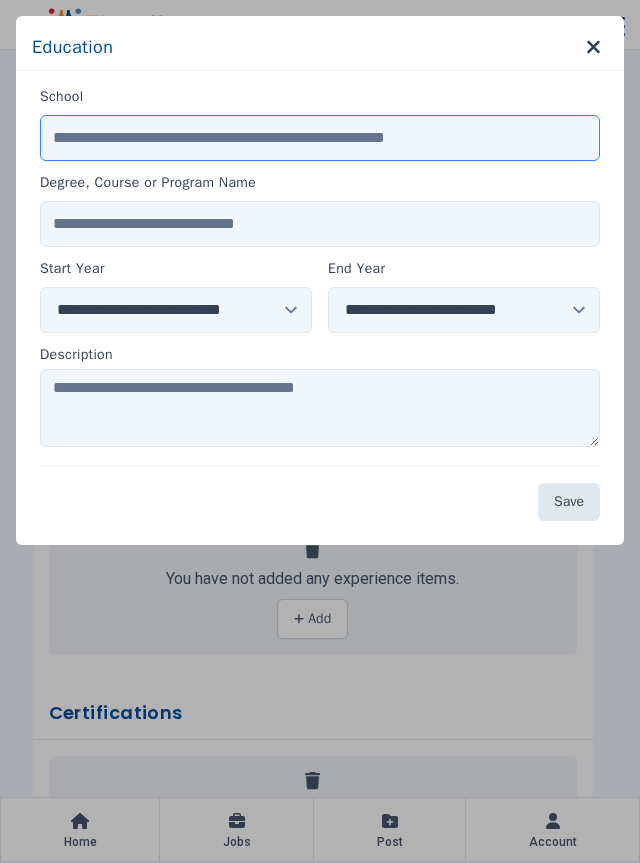 click on "School" at bounding box center (320, 138) 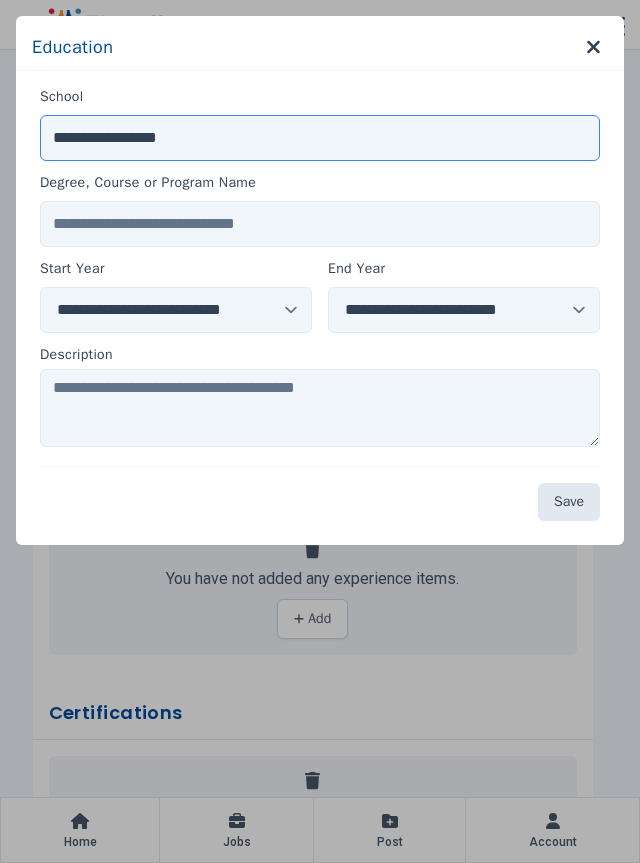 type on "**********" 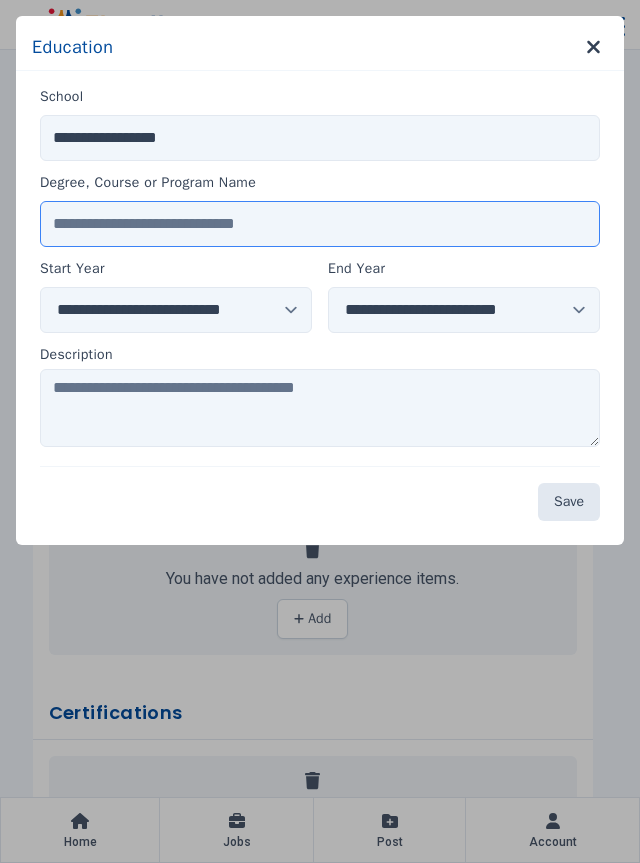 click on "Degree, Course or Program Name" at bounding box center (320, 224) 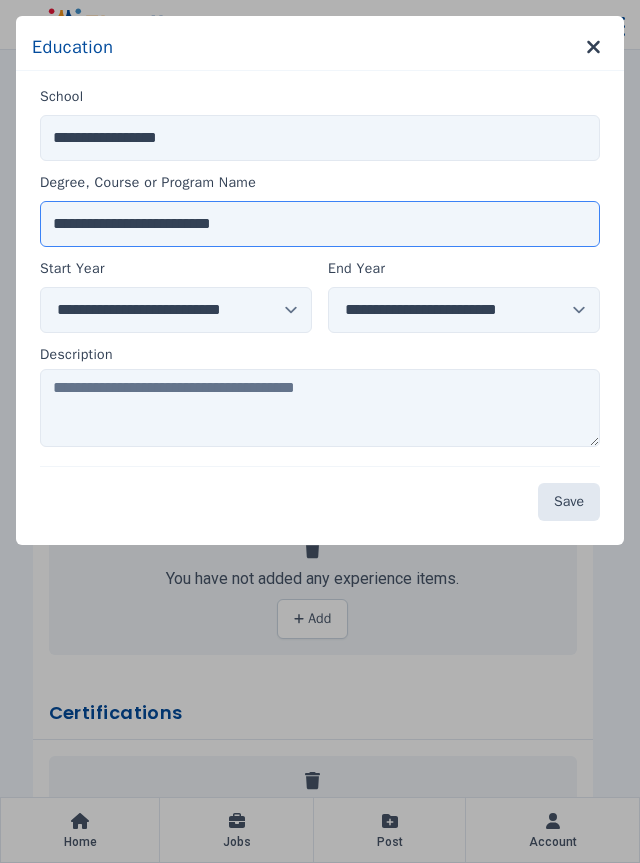 type on "**********" 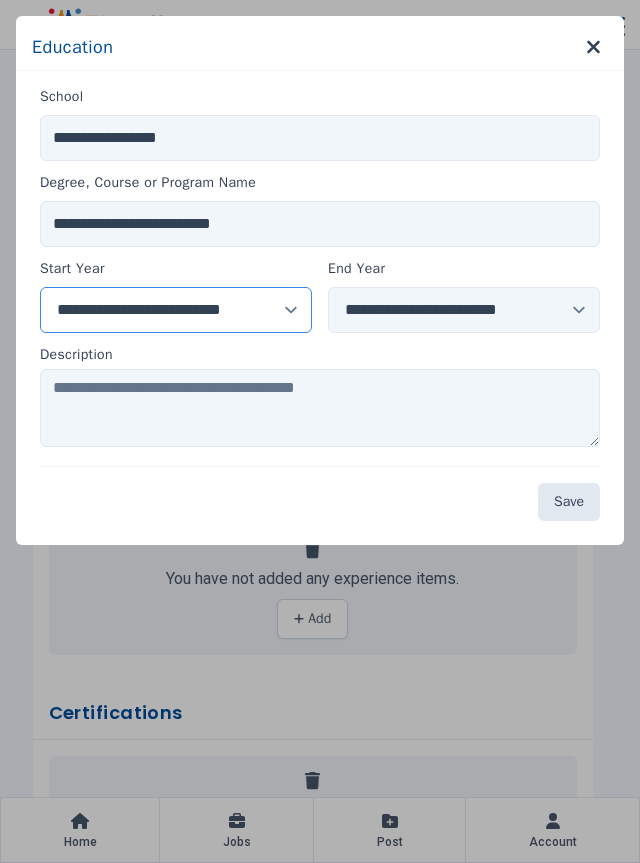 click on "**********" at bounding box center [176, 310] 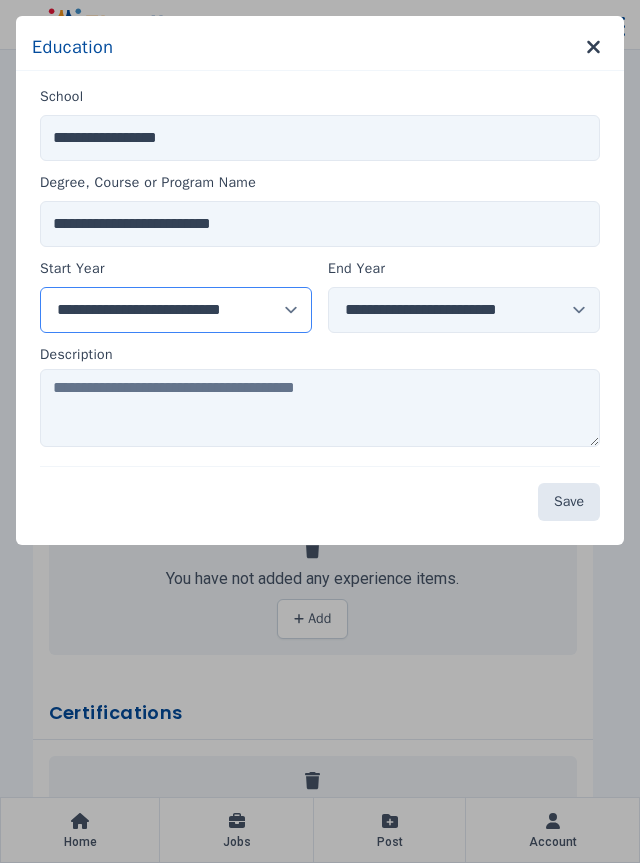 select on "****" 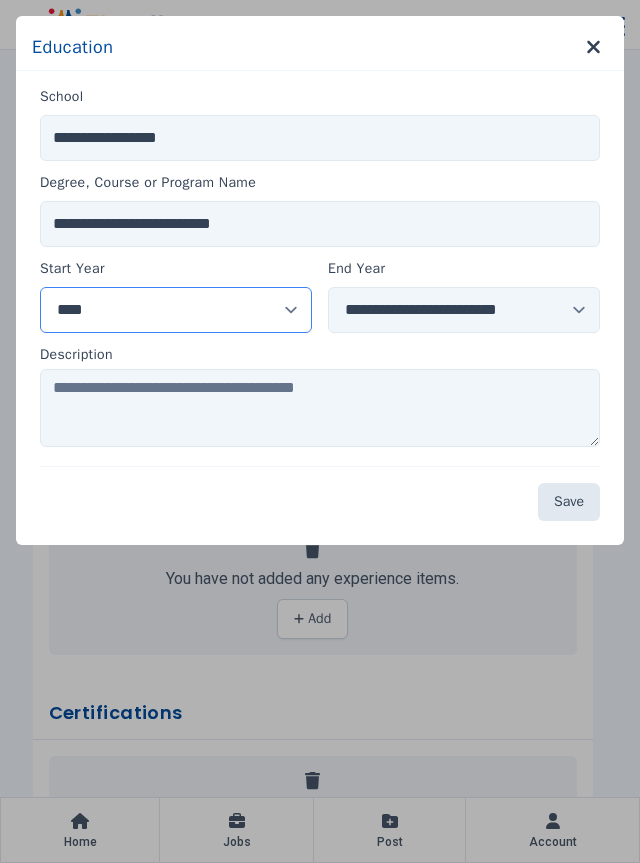 click on "**********" at bounding box center (176, 310) 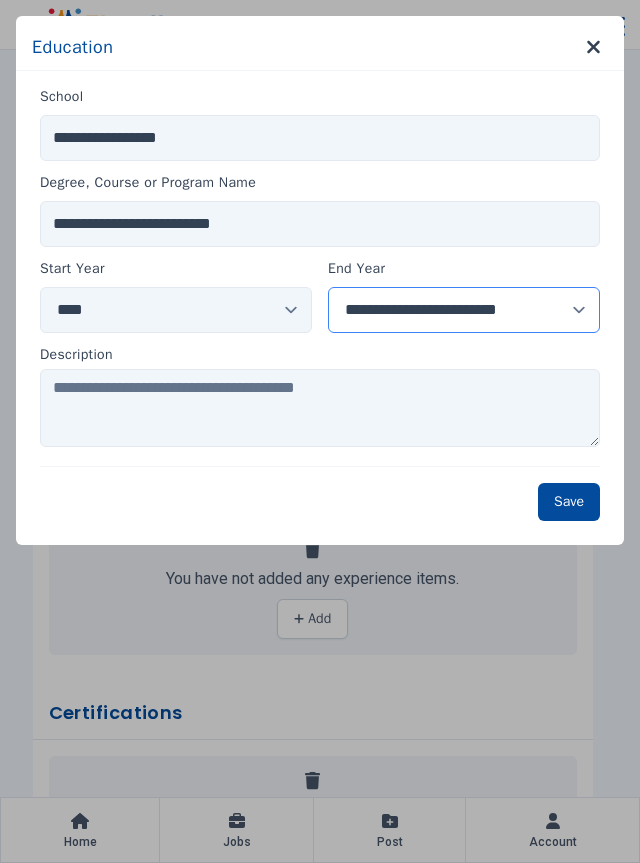 click on "**********" at bounding box center (464, 310) 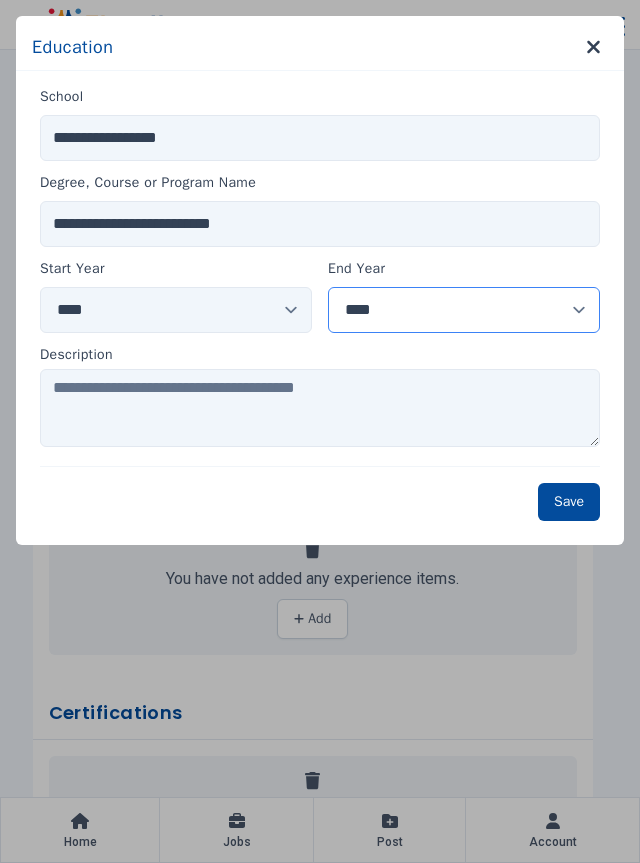 click on "**********" at bounding box center [464, 310] 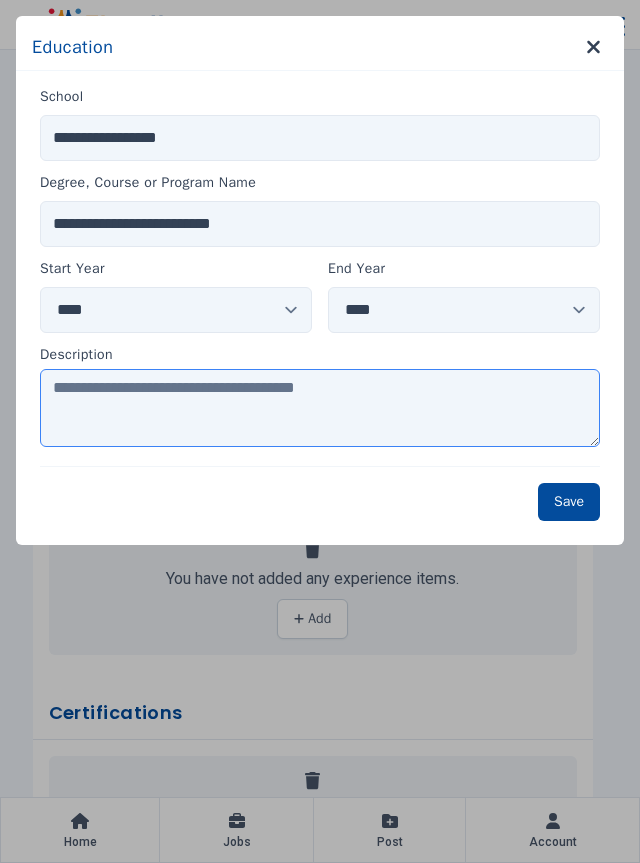 click at bounding box center (320, 408) 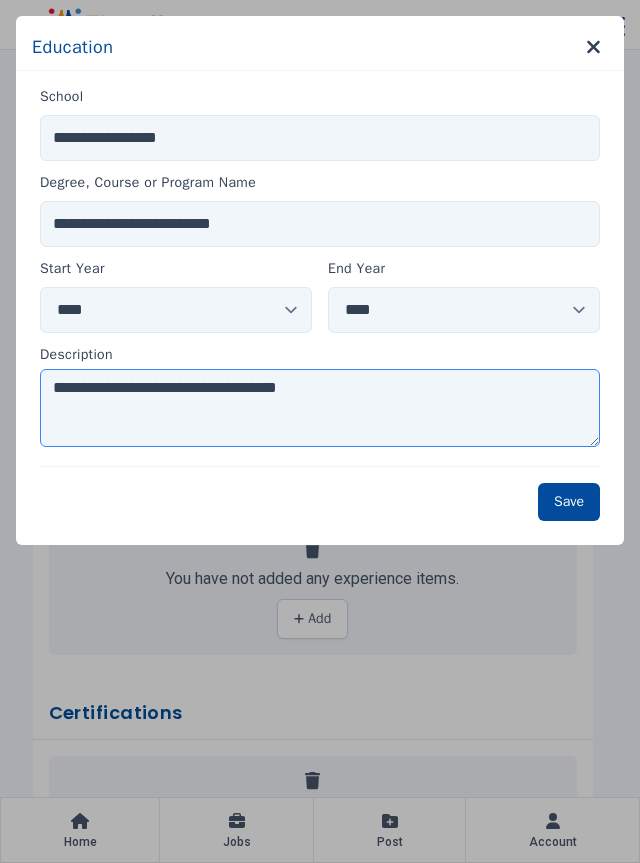 click on "**********" at bounding box center [320, 408] 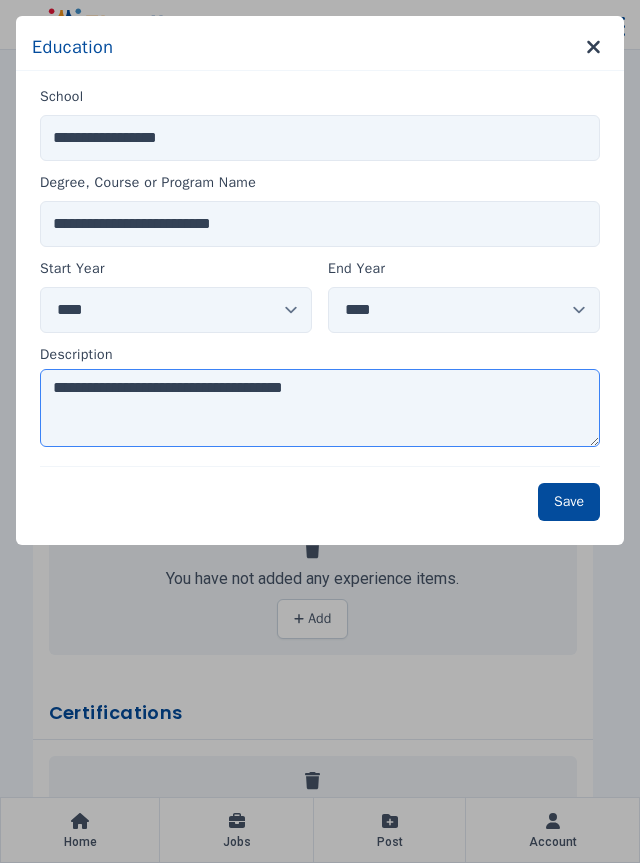 type on "**********" 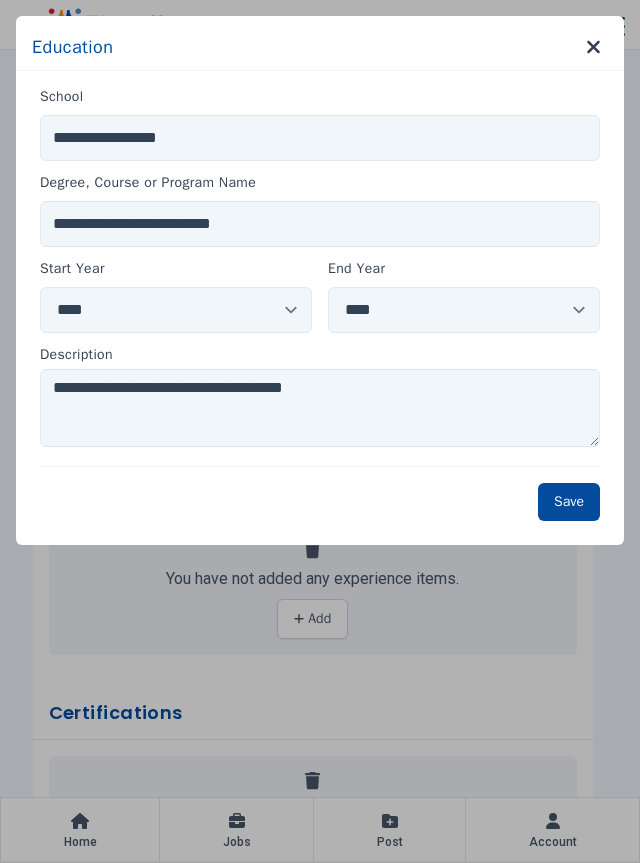 click on "Save" at bounding box center [569, 502] 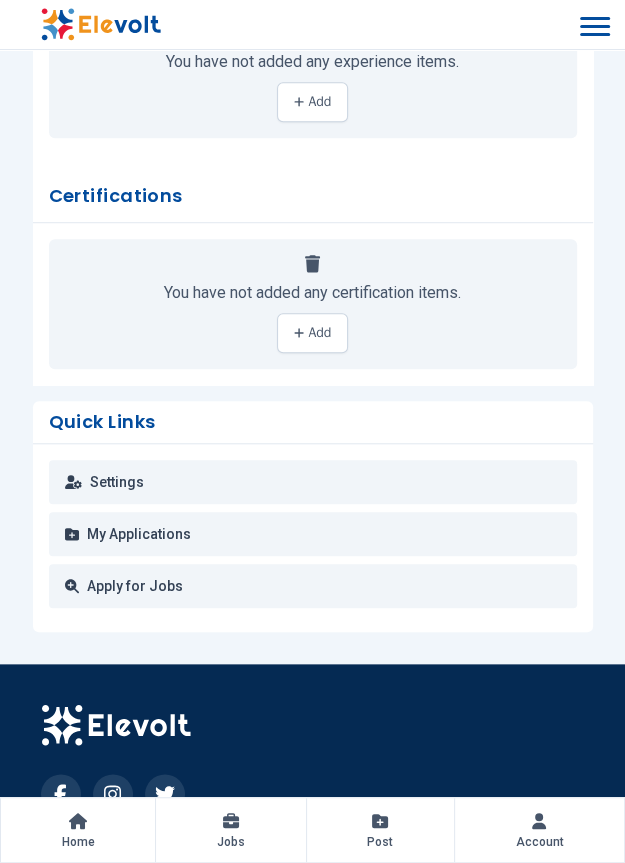 scroll, scrollTop: 480, scrollLeft: 0, axis: vertical 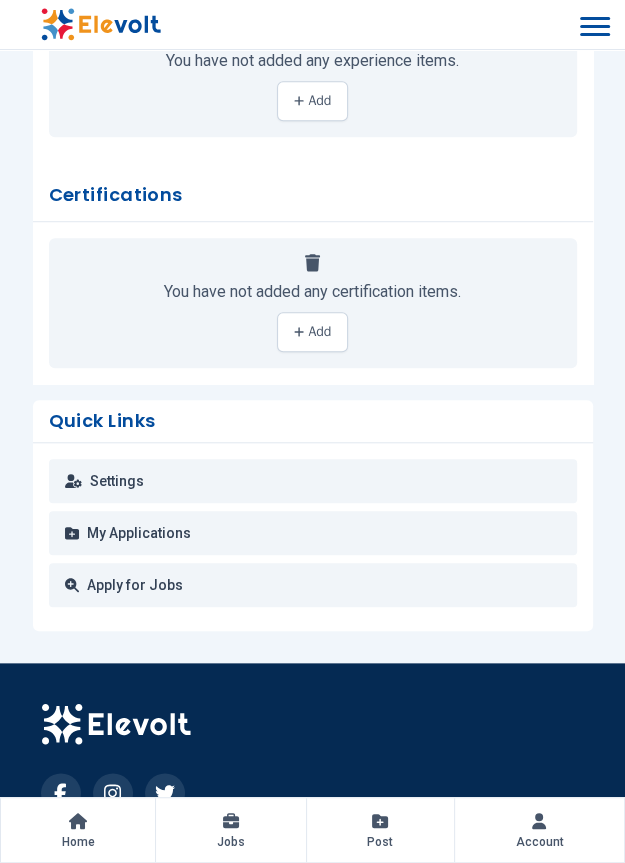 click on "Apply for Jobs" at bounding box center (313, 585) 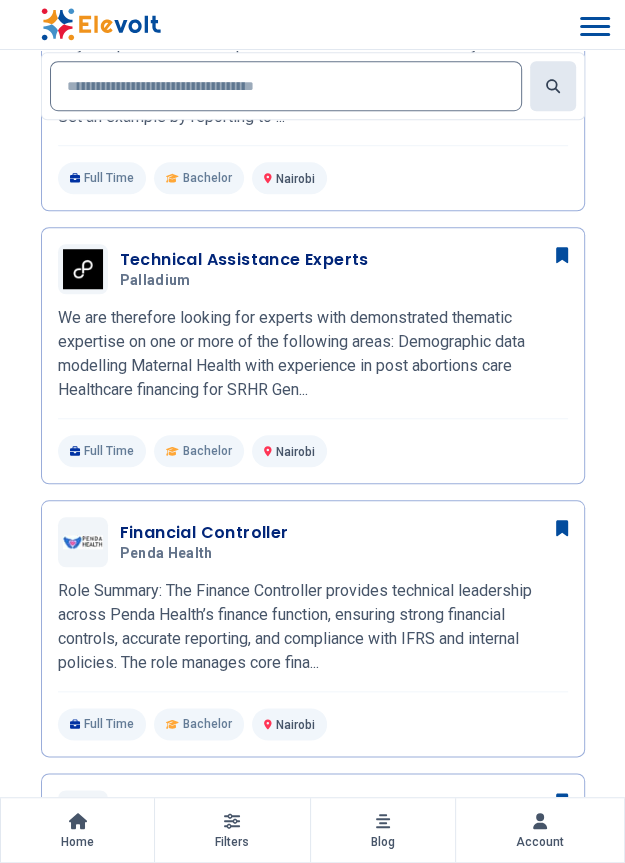 scroll, scrollTop: 0, scrollLeft: 0, axis: both 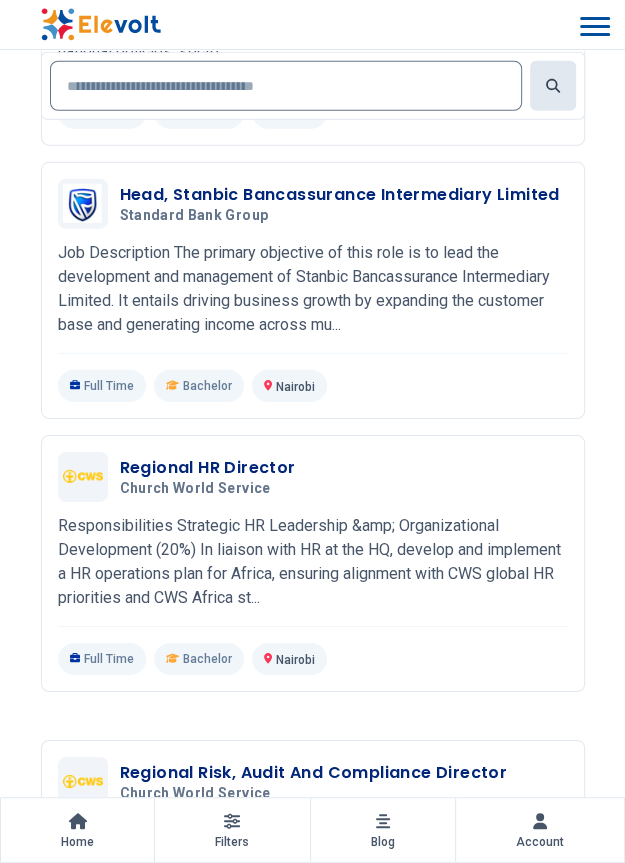 click on "Regional HR Director Church World Service [DATE] [DATE] Nairobi [COUNTRY] Responsibilities
Strategic HR Leadership &amp; Organizational Development (20%)
In liaison with HR at the HQ, develop and implement a HR operations plan for Africa, ensuring alignment with CWS global HR priorities and CWS Africa st... Responsibilities
Strategic HR Leadership & Organizational Development (20%)
In liaison with HR at the HQ, develop and implement a HR operations plan for Africa, ensuring alignment with CWS global HR priorities and CWS Africa strategic direction.
Contribute to the organization’s strategic planning and ensure HR considerations are embedded in multi-year plans.
Lead the integration of HR management from regional RSC Africa structures to CWS structures at the region and country offices, ensuring a smooth change management process.
Work with the regional and country office leadership to ensure that change across the organization is effectively managed." at bounding box center [313, 563] 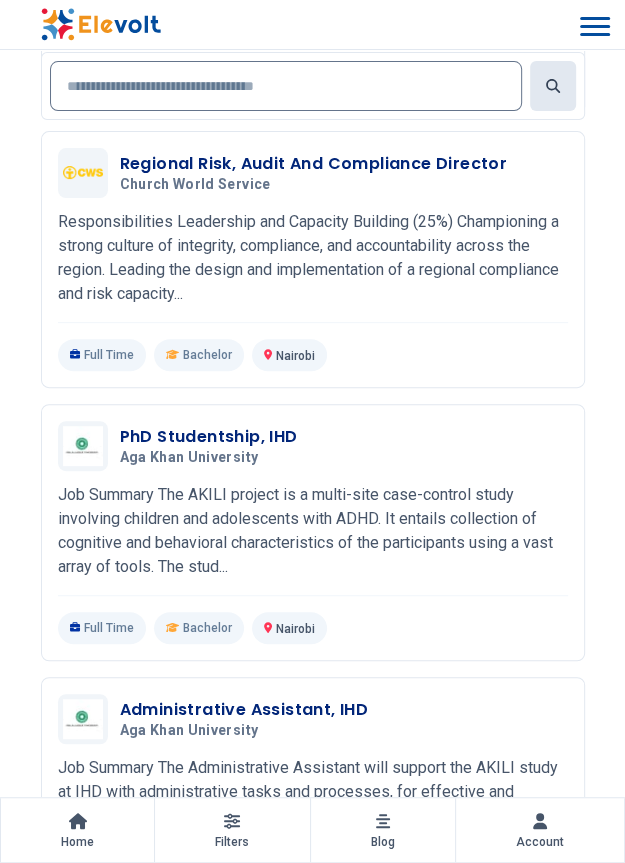 scroll, scrollTop: 3248, scrollLeft: 0, axis: vertical 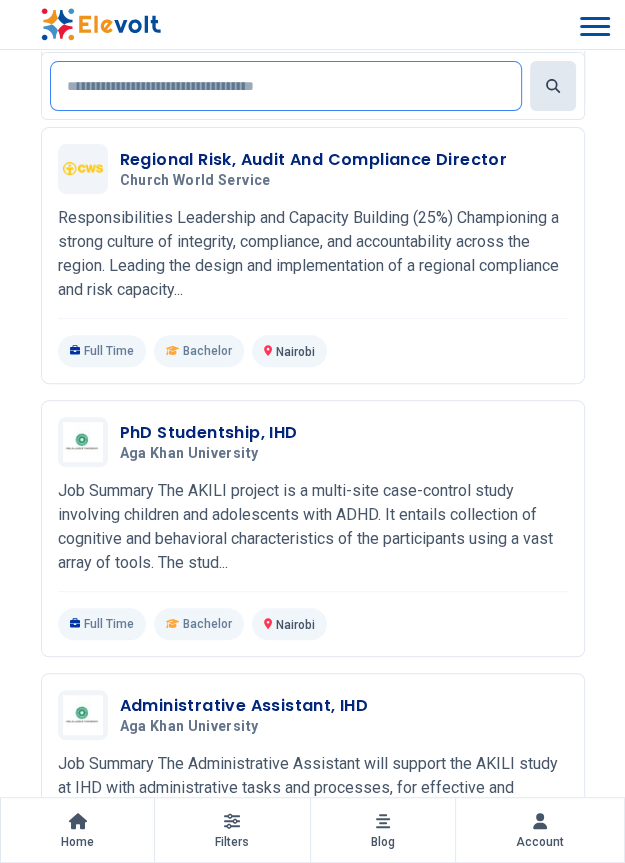 click at bounding box center (286, 86) 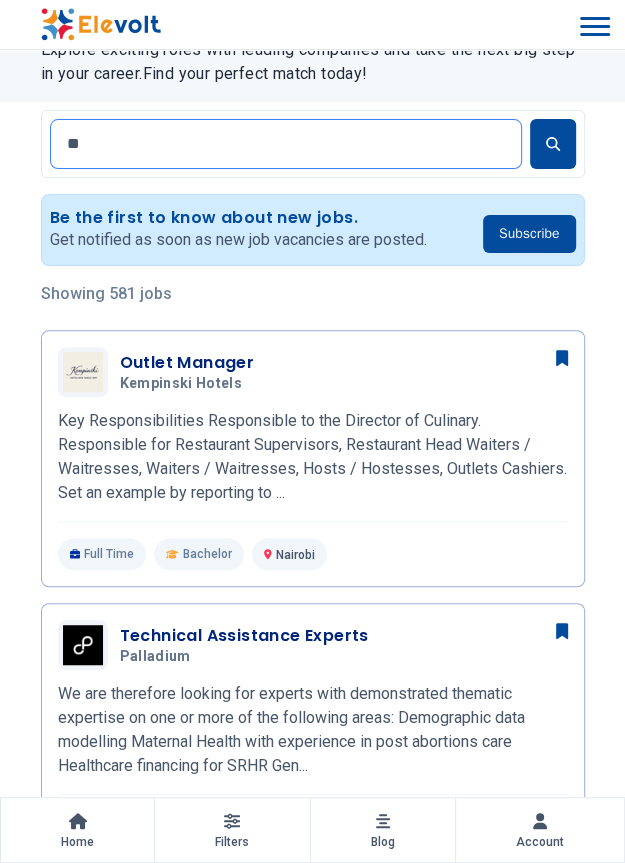 scroll, scrollTop: 0, scrollLeft: 0, axis: both 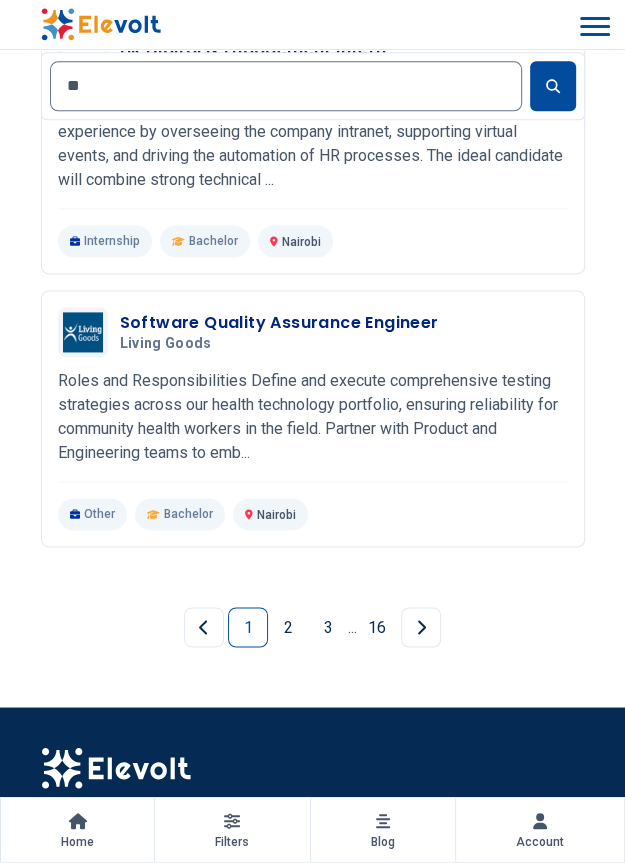 click at bounding box center [421, 627] 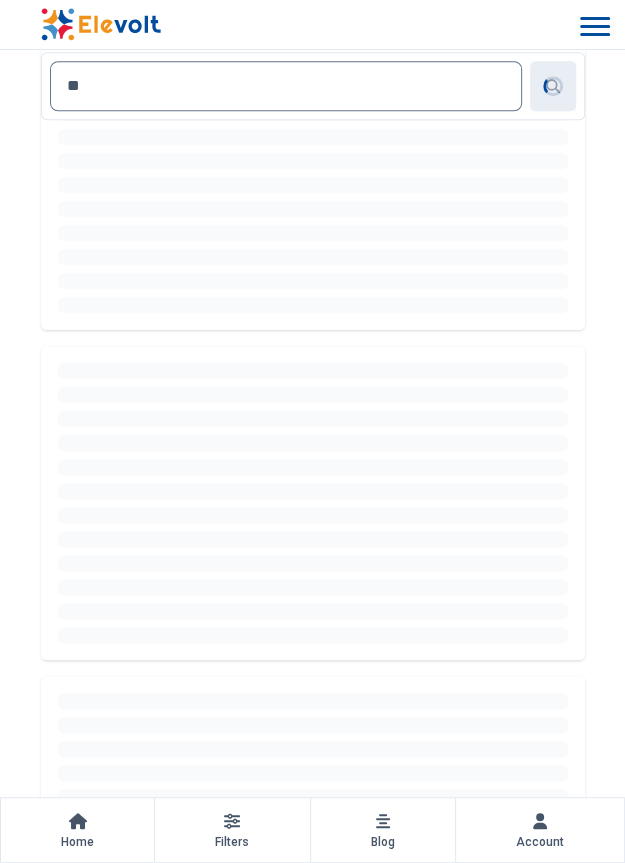 scroll, scrollTop: 0, scrollLeft: 0, axis: both 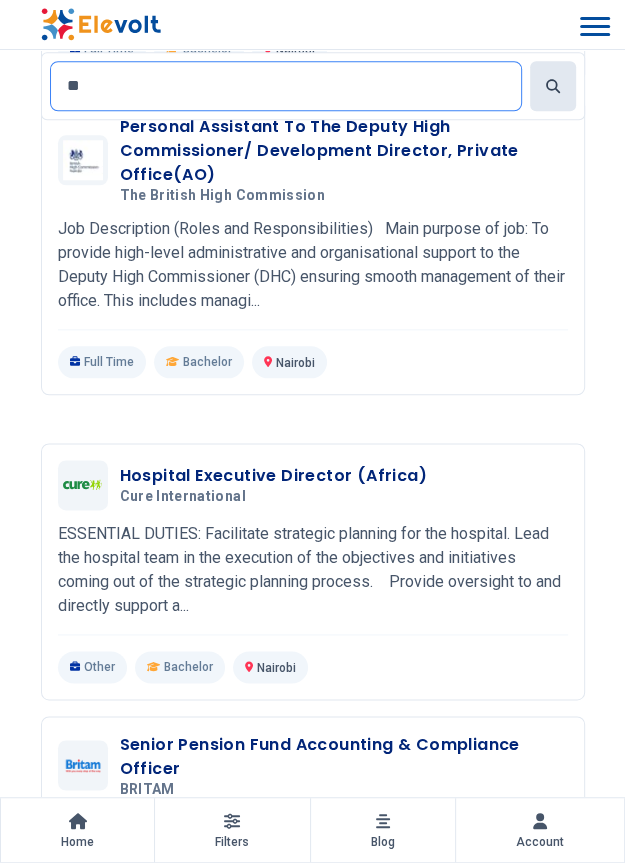 click on "**" at bounding box center [286, 86] 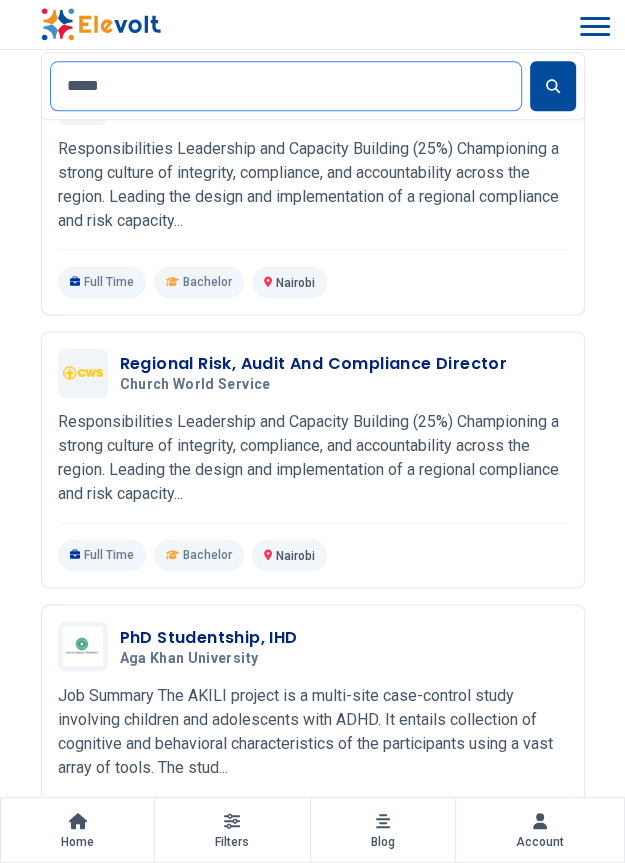 scroll, scrollTop: 0, scrollLeft: 0, axis: both 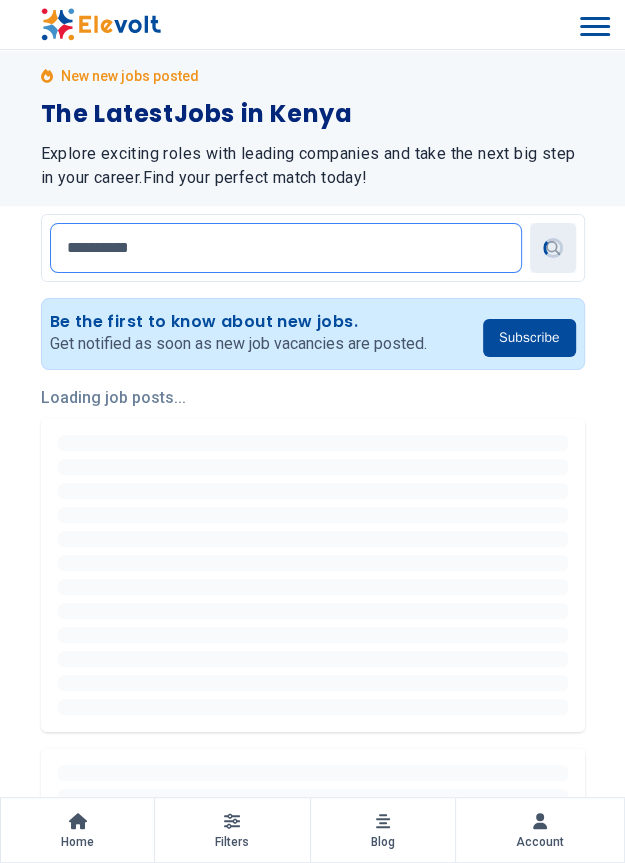 type on "**********" 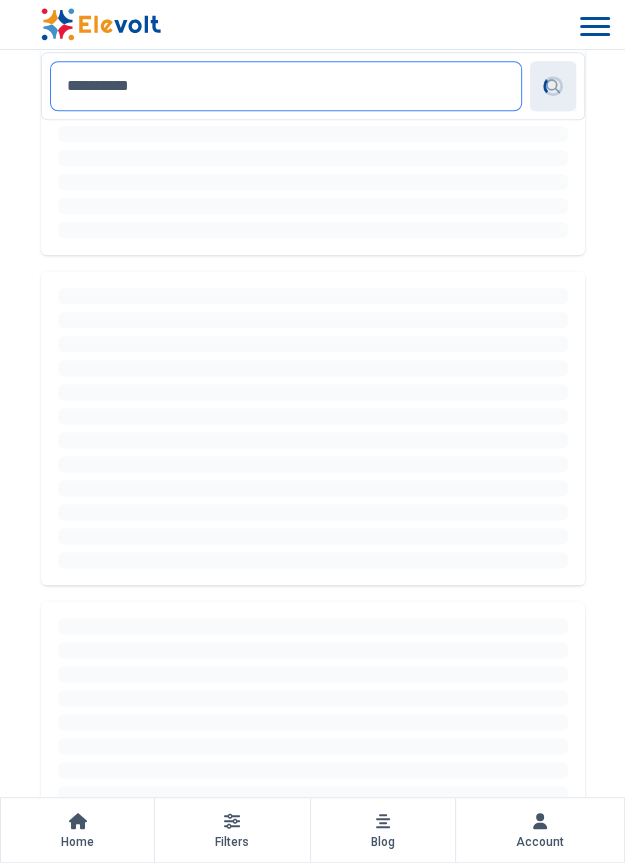 scroll, scrollTop: 816, scrollLeft: 0, axis: vertical 